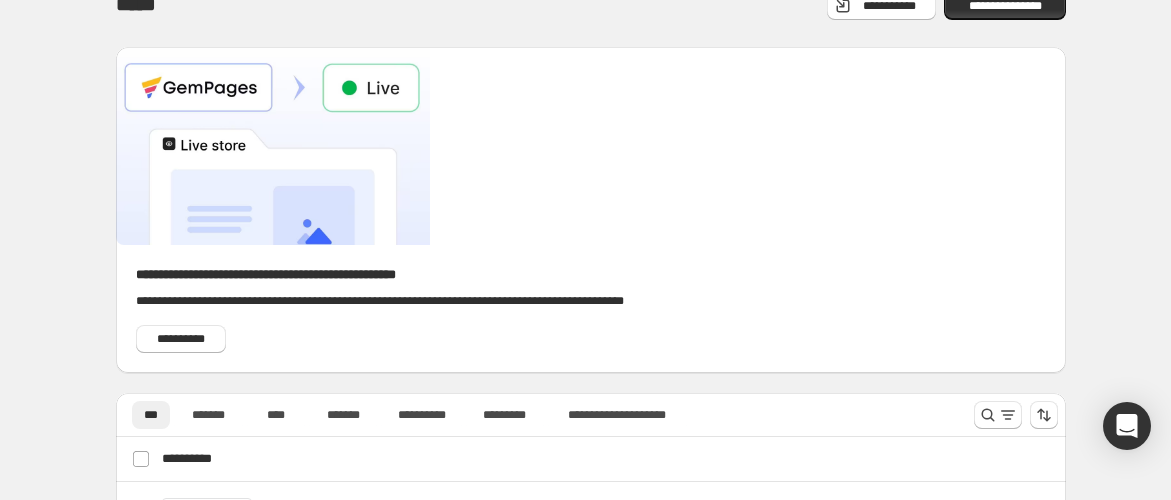 scroll, scrollTop: 20, scrollLeft: 0, axis: vertical 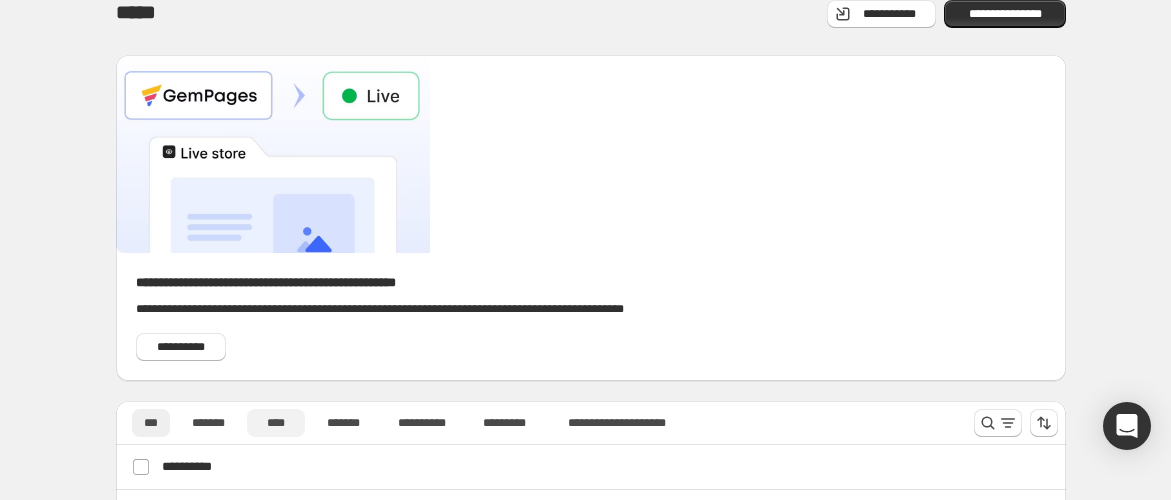 click on "****" at bounding box center [276, 423] 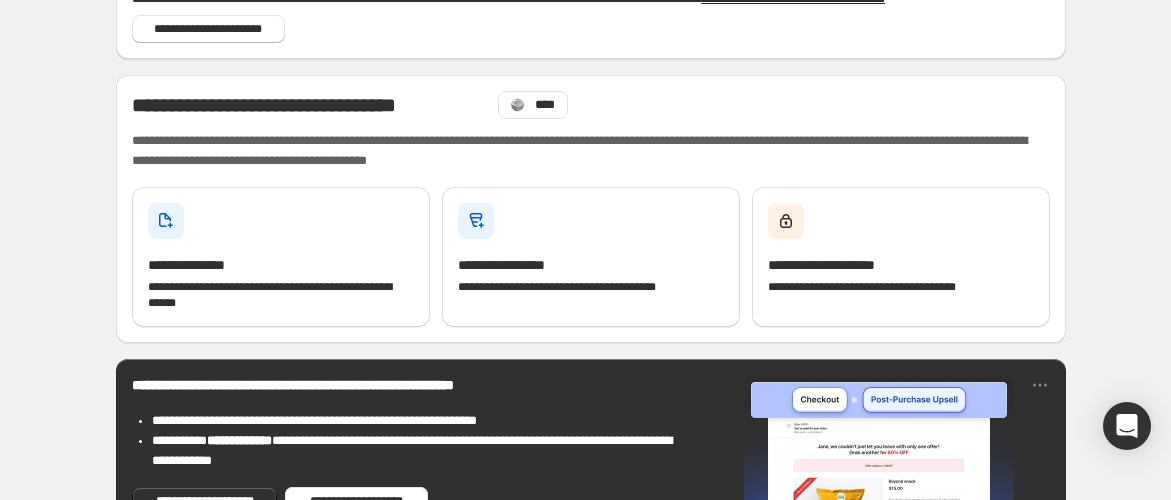 scroll, scrollTop: 111, scrollLeft: 0, axis: vertical 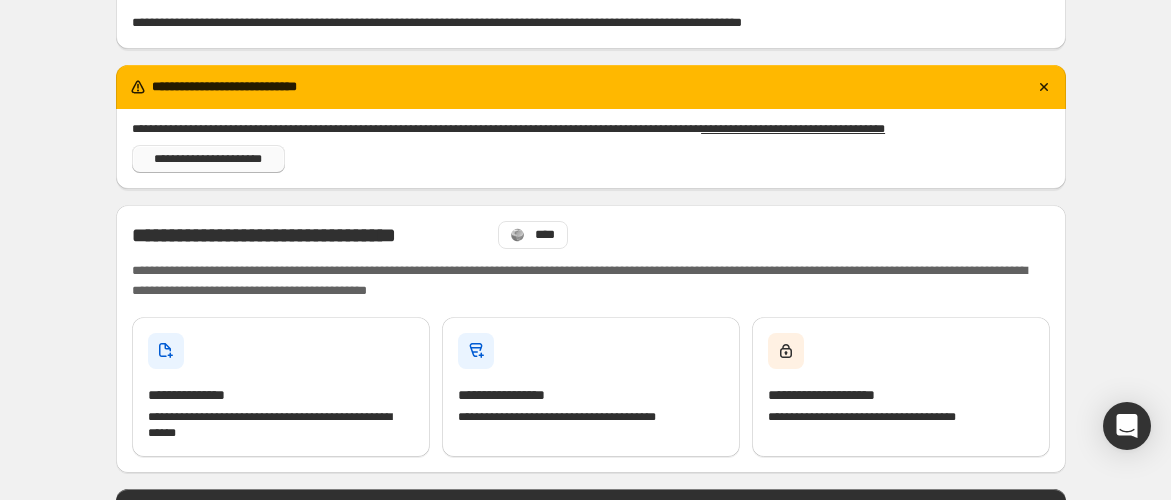 click on "**********" at bounding box center [208, 159] 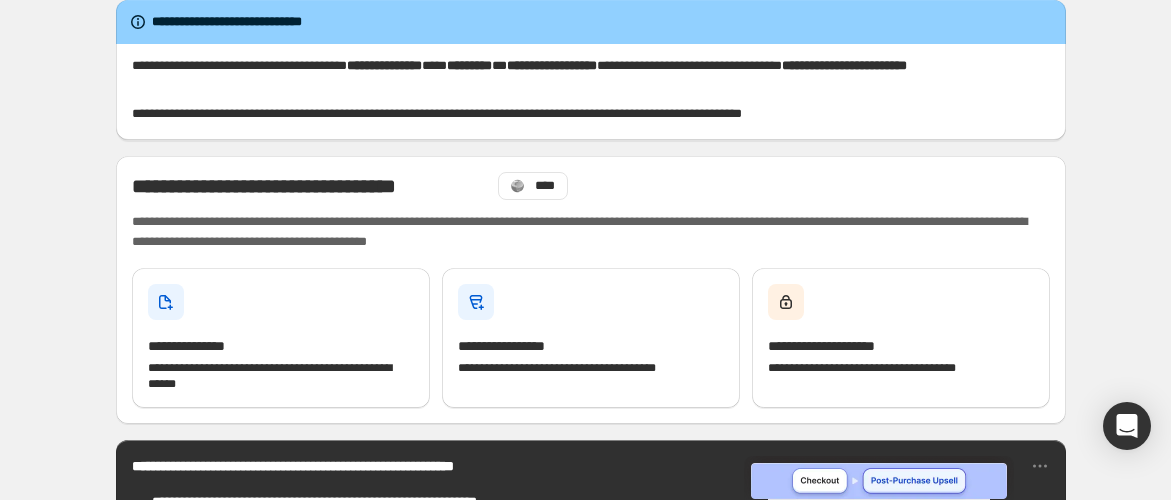 scroll, scrollTop: 0, scrollLeft: 0, axis: both 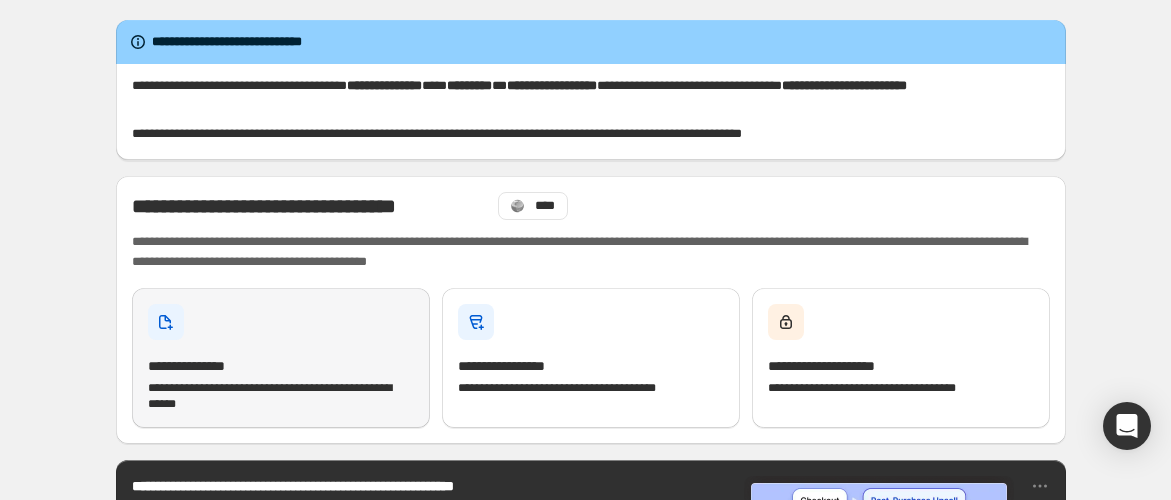 click on "**********" at bounding box center [205, 366] 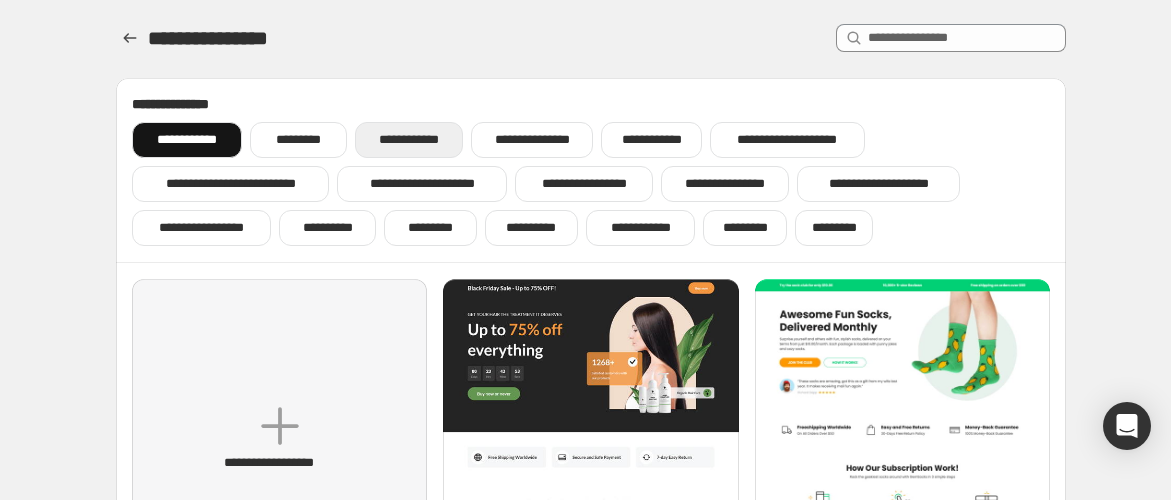 click on "**********" at bounding box center (409, 140) 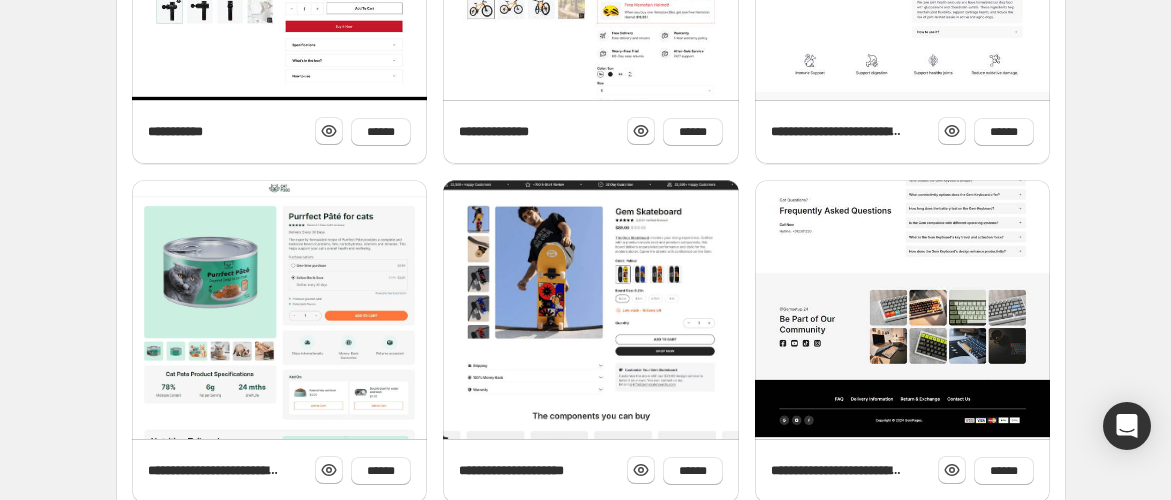 scroll, scrollTop: 940, scrollLeft: 0, axis: vertical 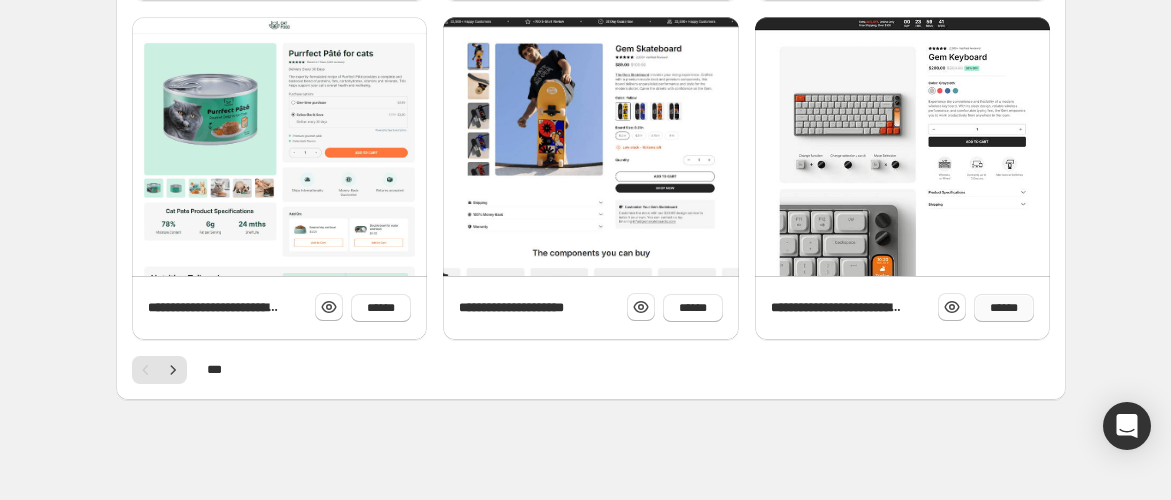 click on "******" at bounding box center (1004, 308) 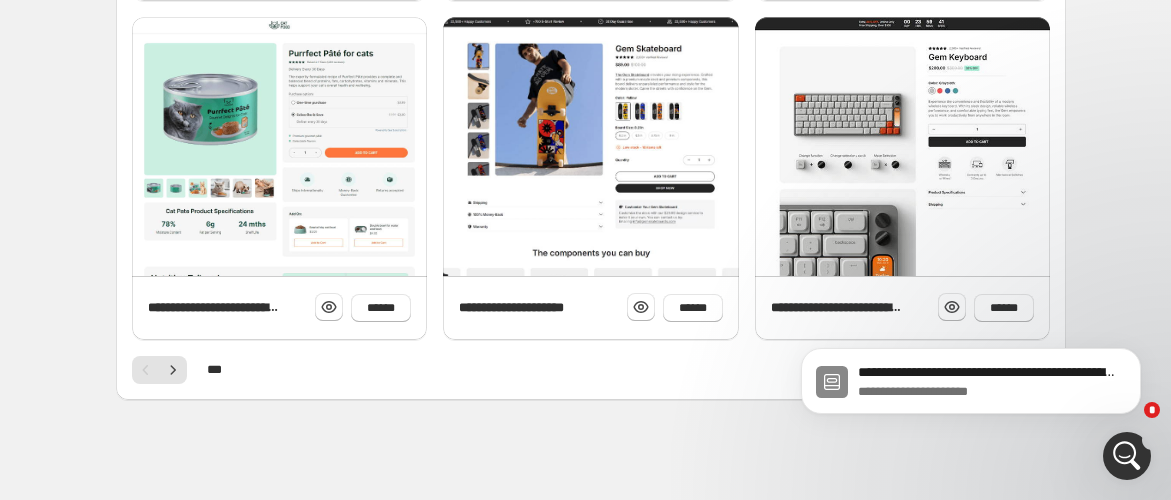 scroll, scrollTop: 0, scrollLeft: 0, axis: both 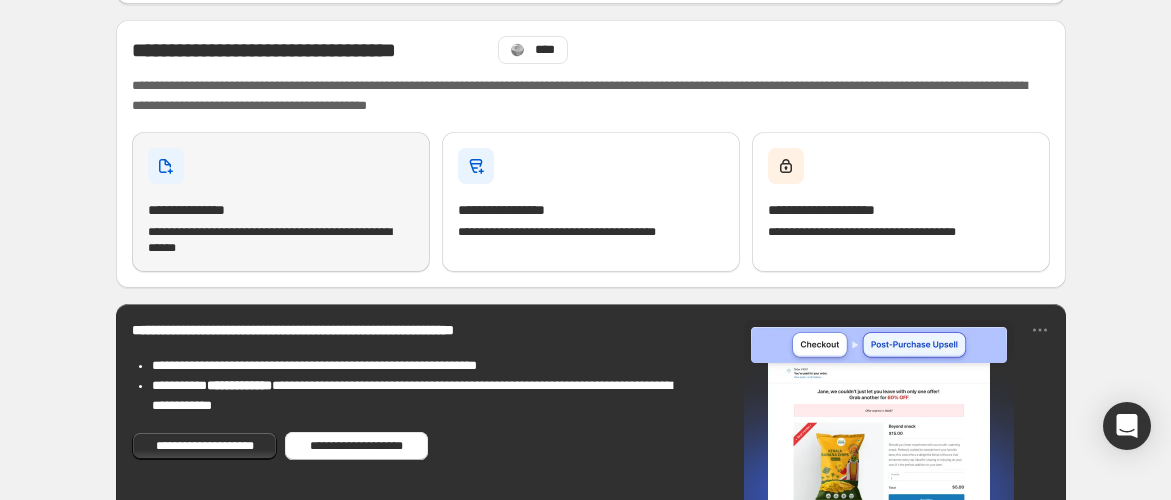 click on "**********" at bounding box center (281, 202) 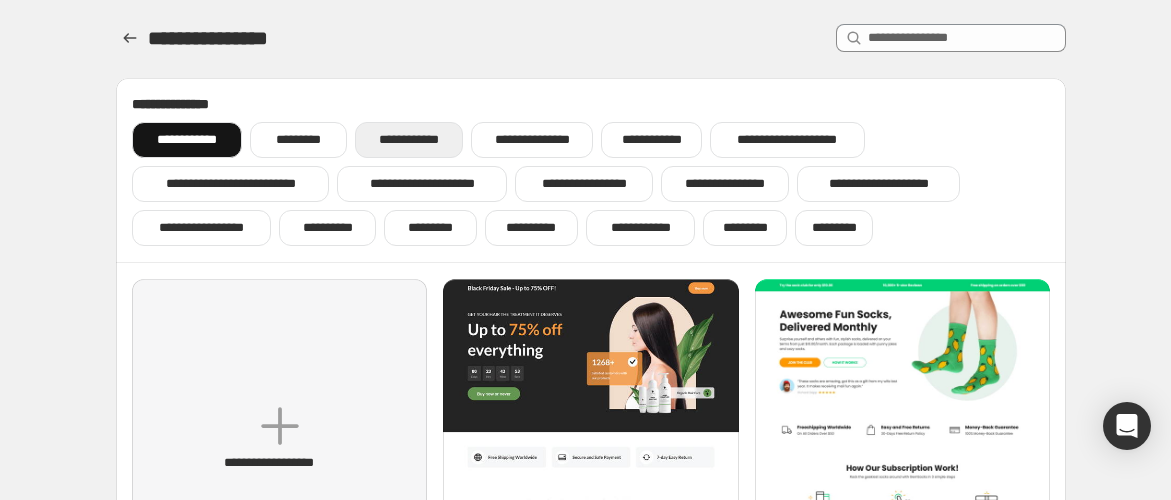 click on "**********" at bounding box center [409, 140] 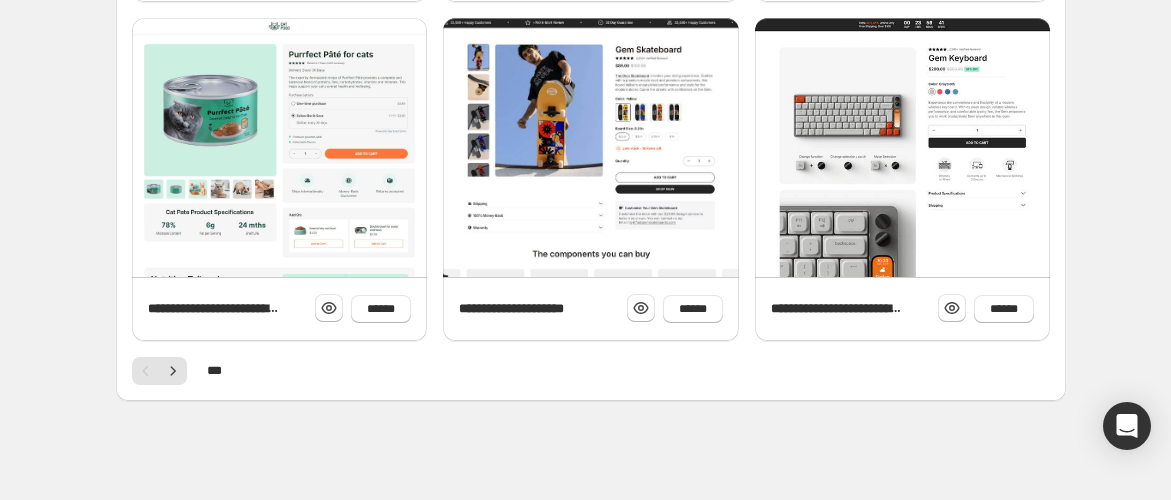 scroll, scrollTop: 940, scrollLeft: 0, axis: vertical 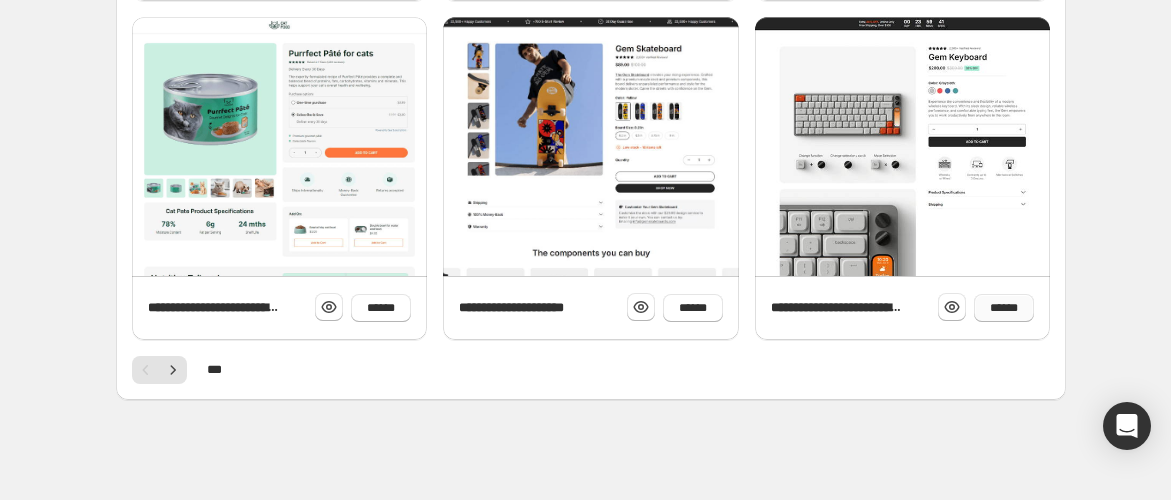 click on "******" at bounding box center (1004, 308) 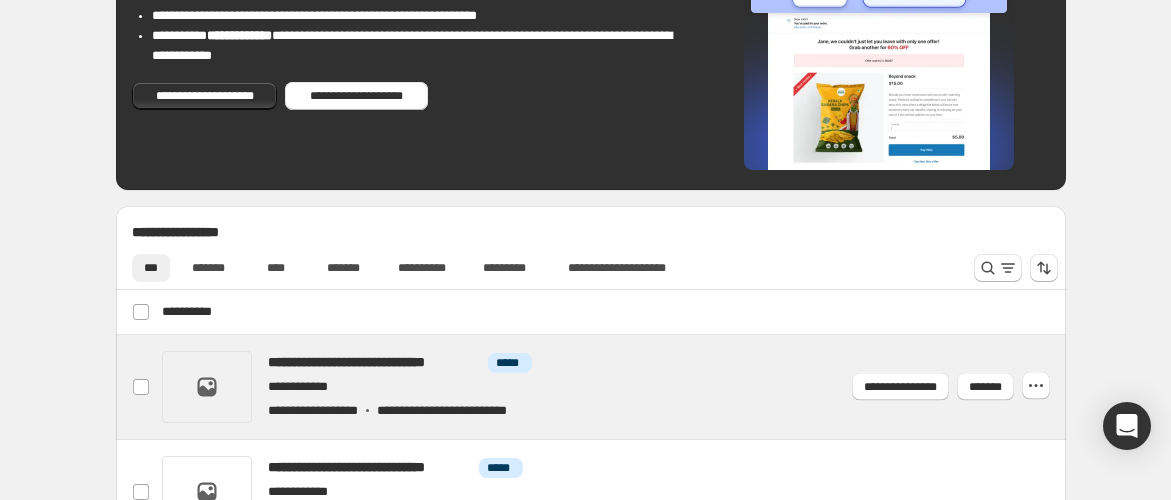 scroll, scrollTop: 555, scrollLeft: 0, axis: vertical 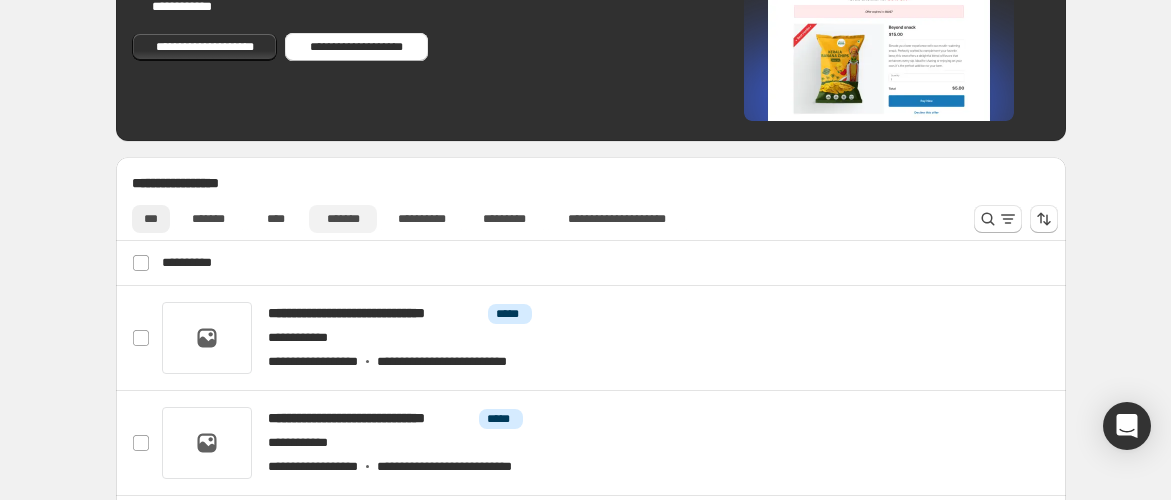 click on "*******" at bounding box center [343, 219] 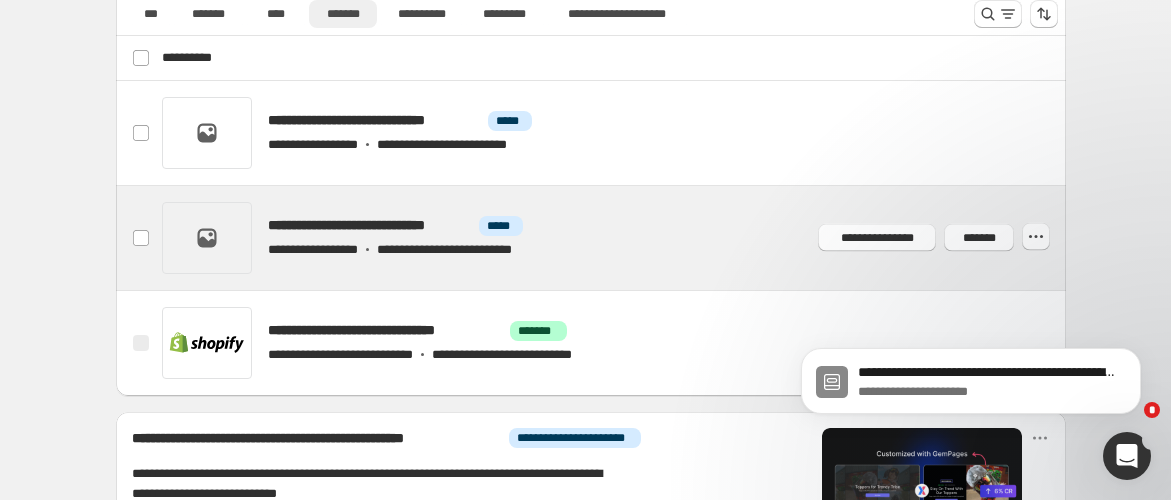 scroll, scrollTop: 777, scrollLeft: 0, axis: vertical 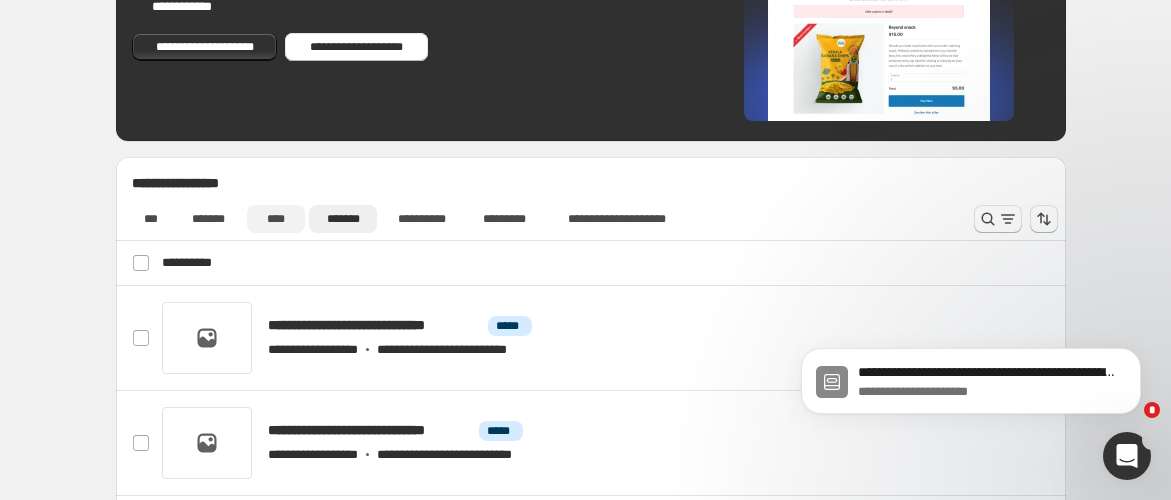 click on "****" at bounding box center [276, 219] 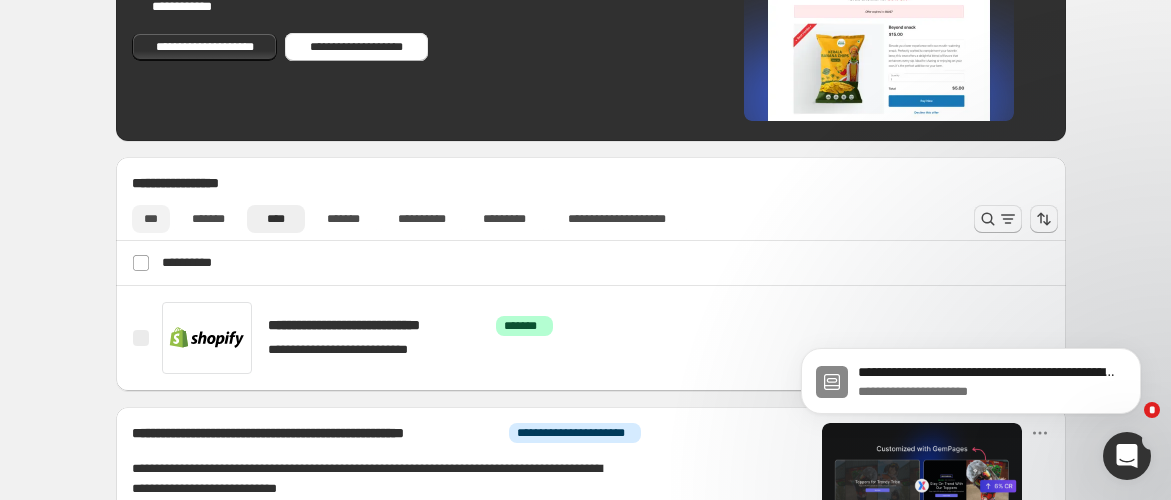 click on "***" at bounding box center [151, 219] 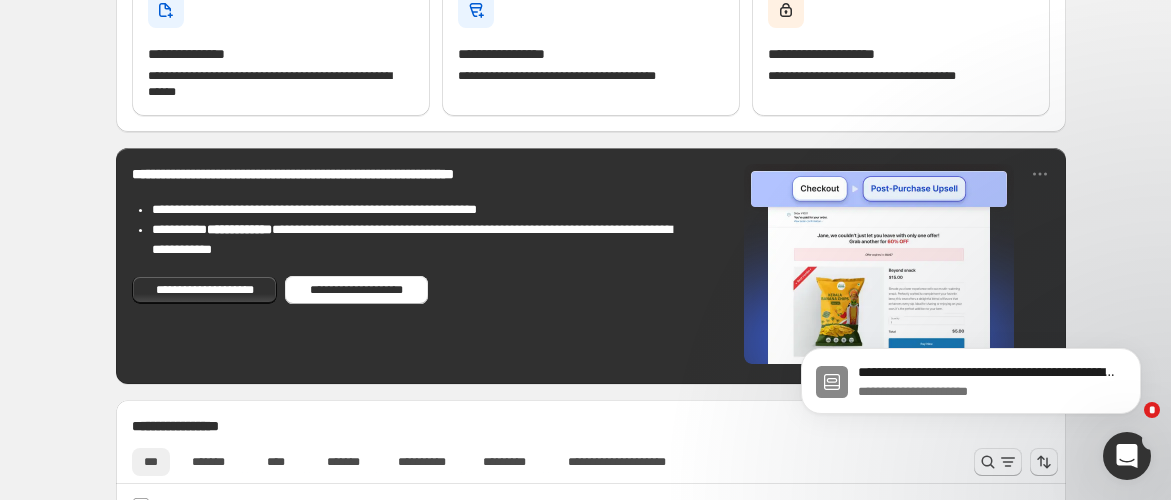 scroll, scrollTop: 0, scrollLeft: 0, axis: both 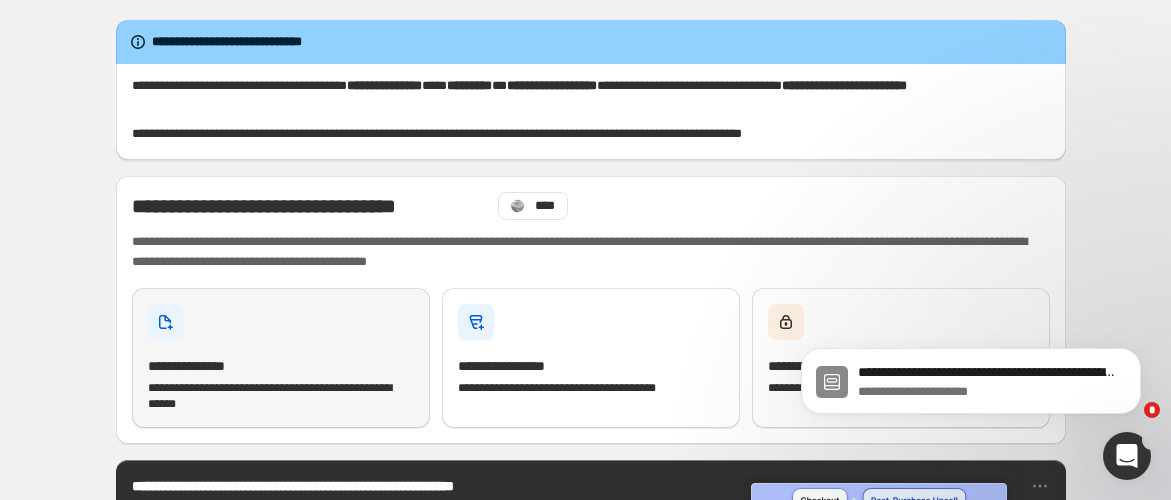click on "**********" at bounding box center [281, 358] 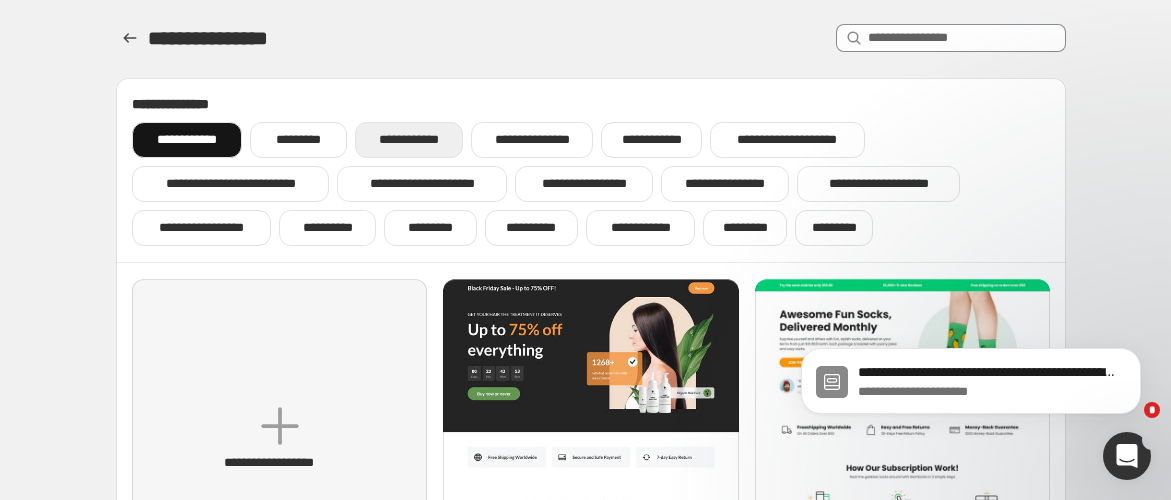 click on "**********" at bounding box center [409, 140] 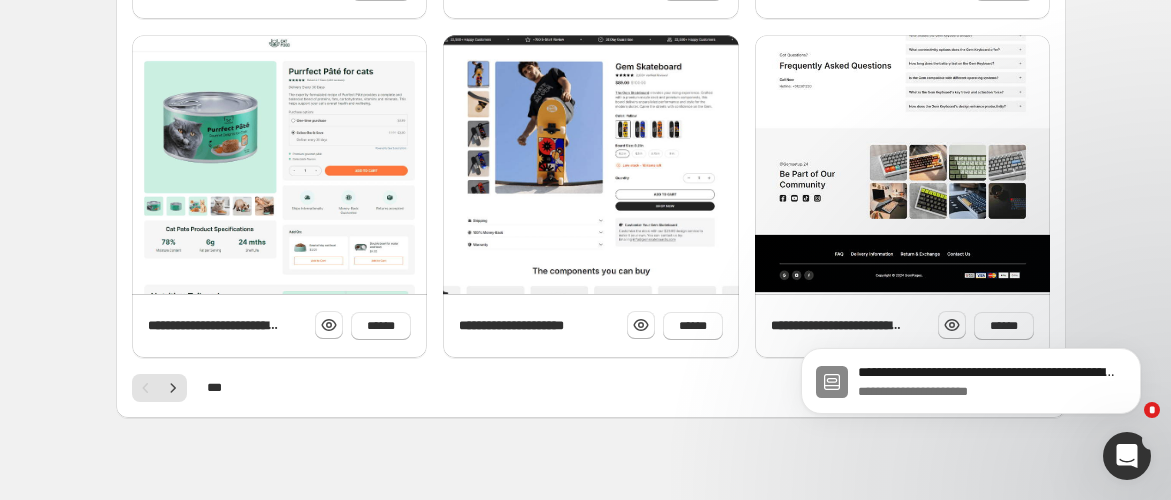 scroll, scrollTop: 940, scrollLeft: 0, axis: vertical 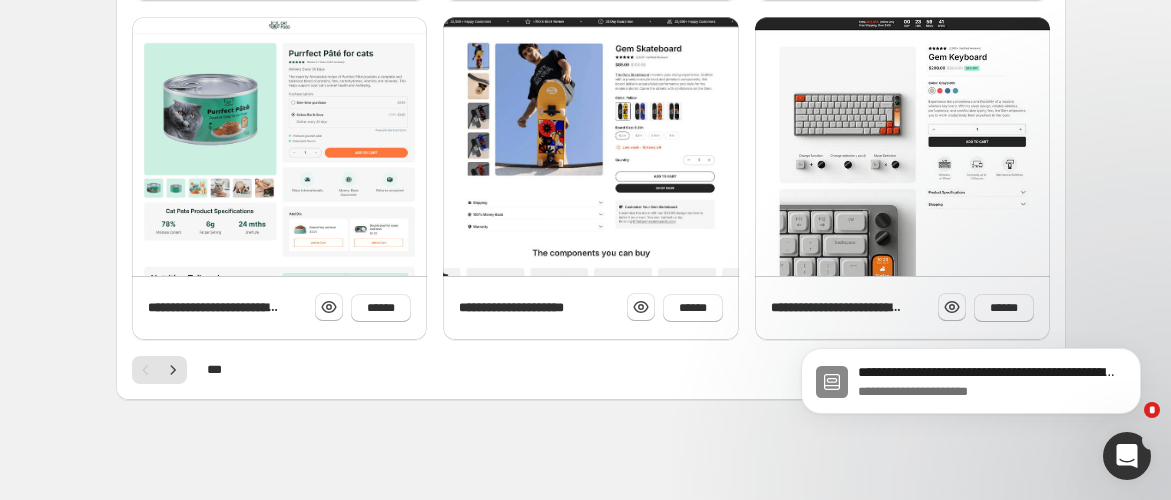 click on "**********" at bounding box center (971, 289) 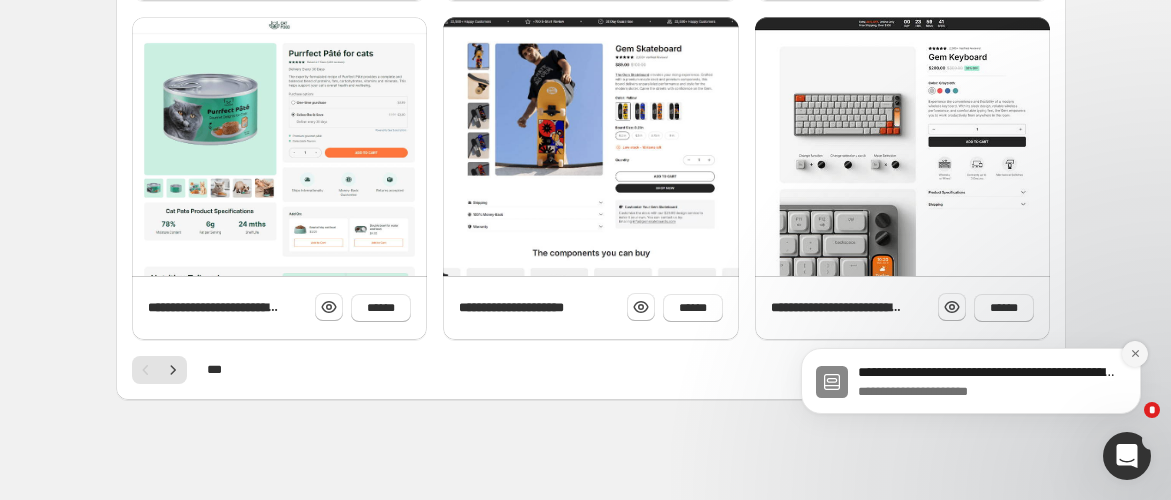 click 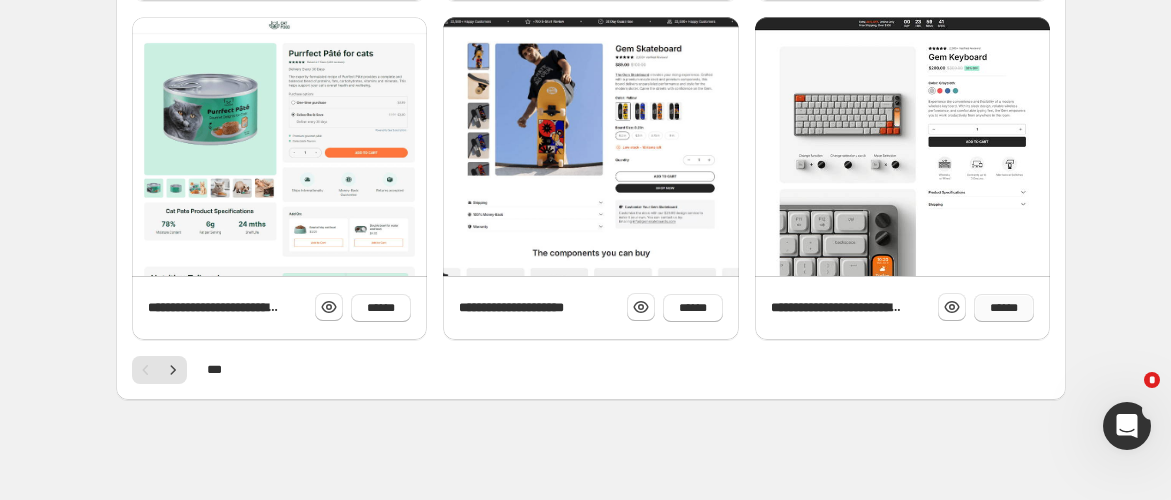 click on "******" at bounding box center (1004, 308) 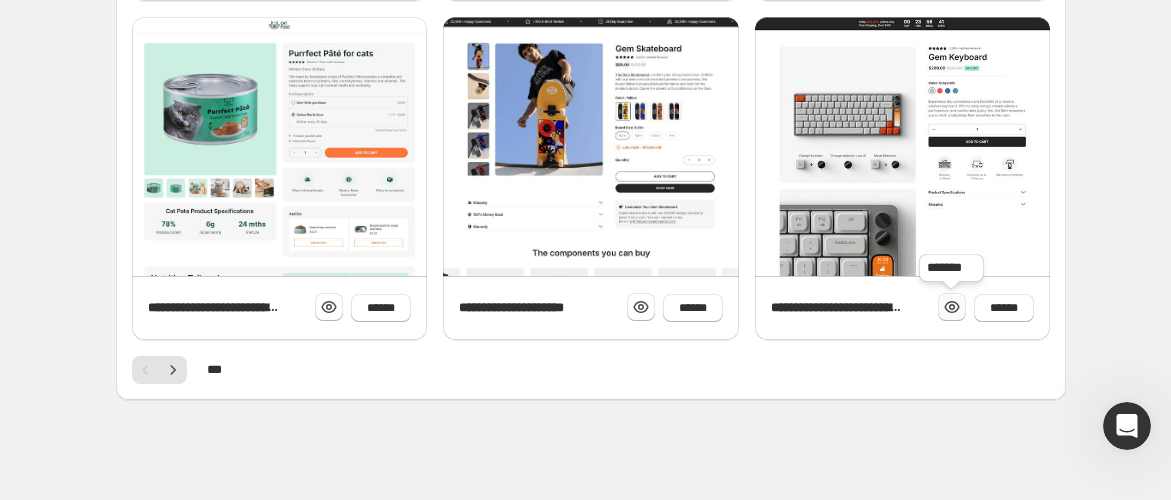 click 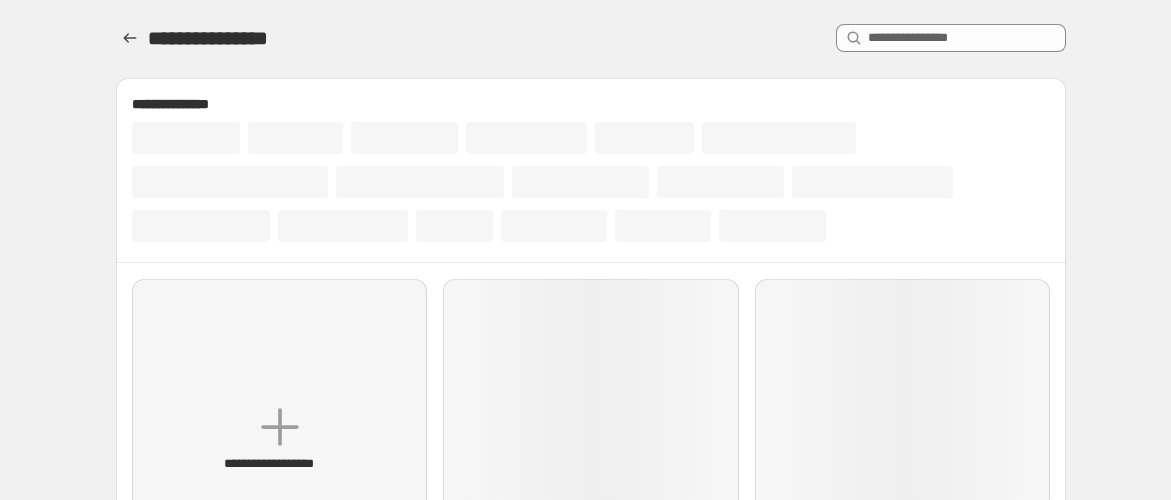 scroll, scrollTop: 0, scrollLeft: 0, axis: both 